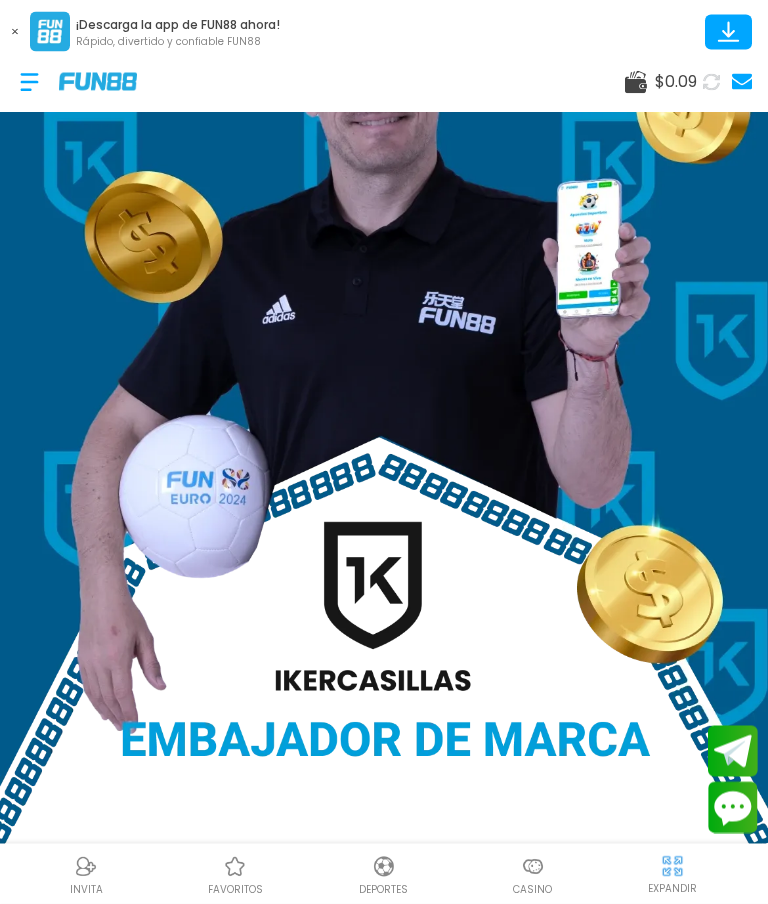 scroll, scrollTop: 0, scrollLeft: 0, axis: both 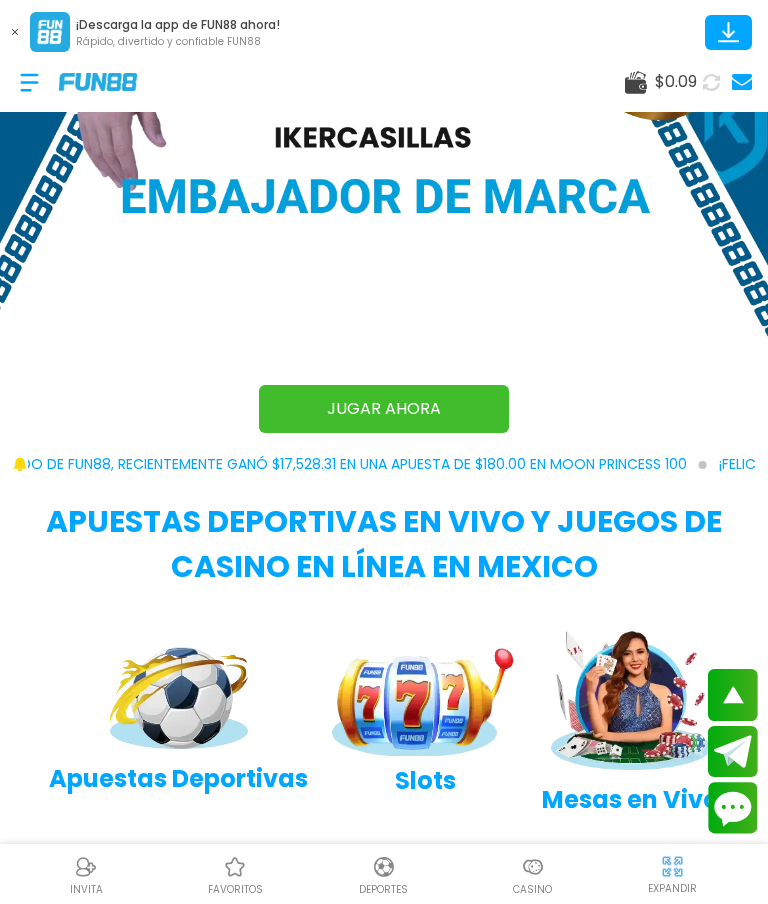 click at bounding box center (384, -77) 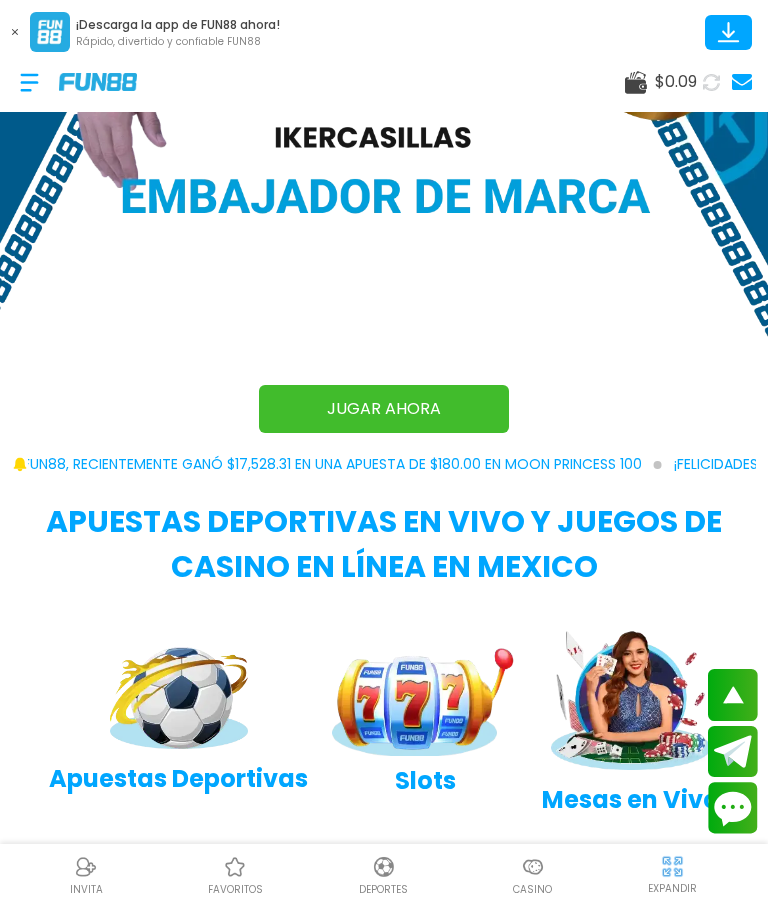 click at bounding box center (384, -77) 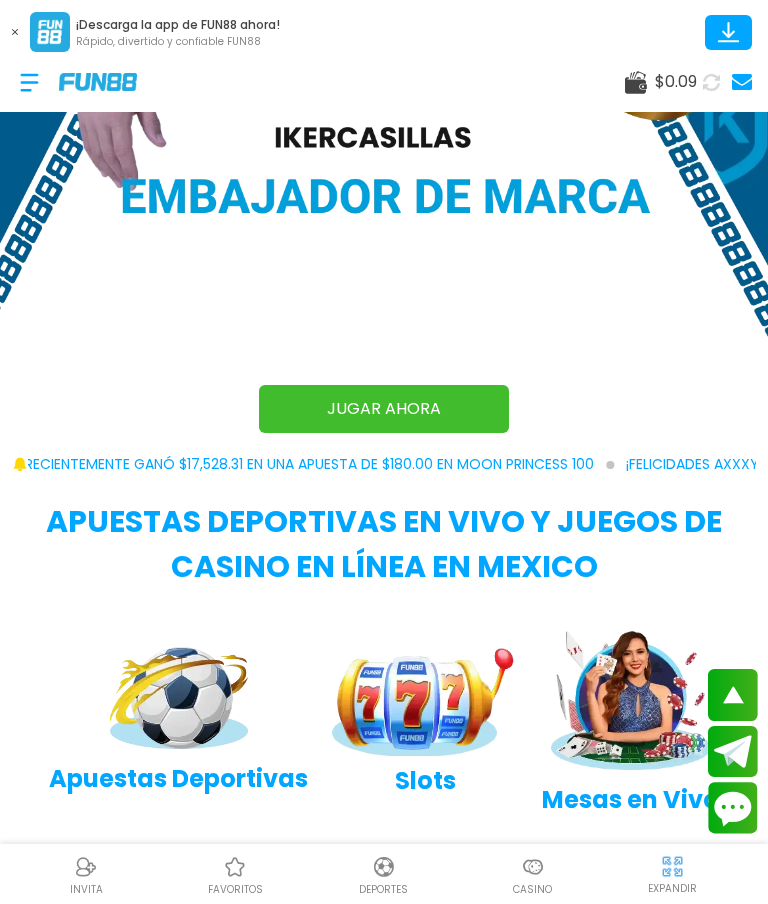 click on "JUGAR AHORA" at bounding box center [384, 409] 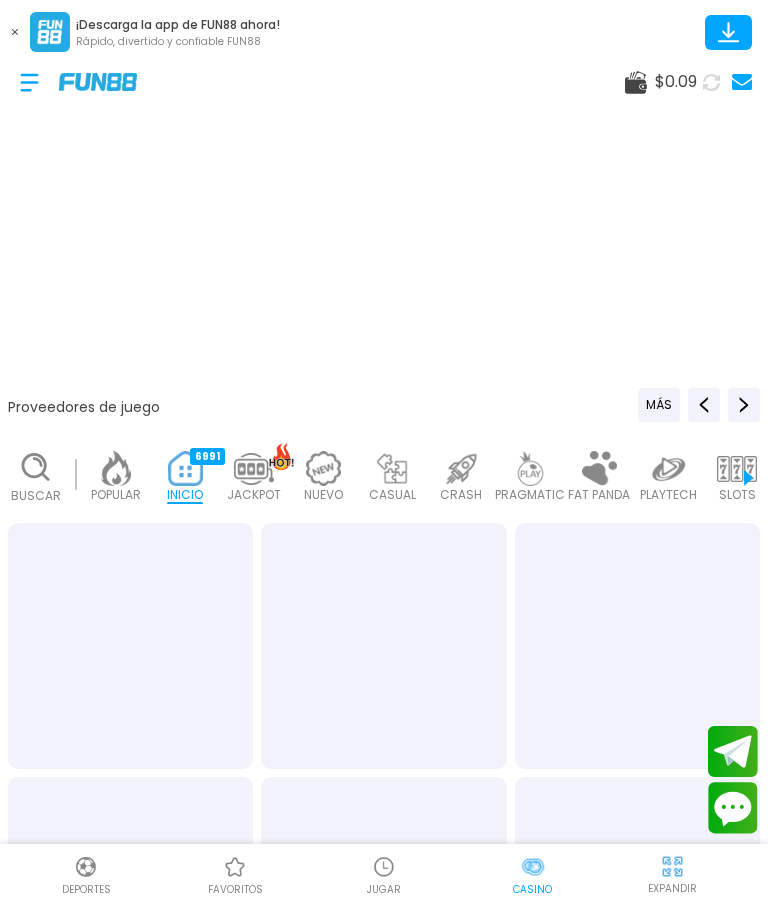 scroll, scrollTop: 80, scrollLeft: 0, axis: vertical 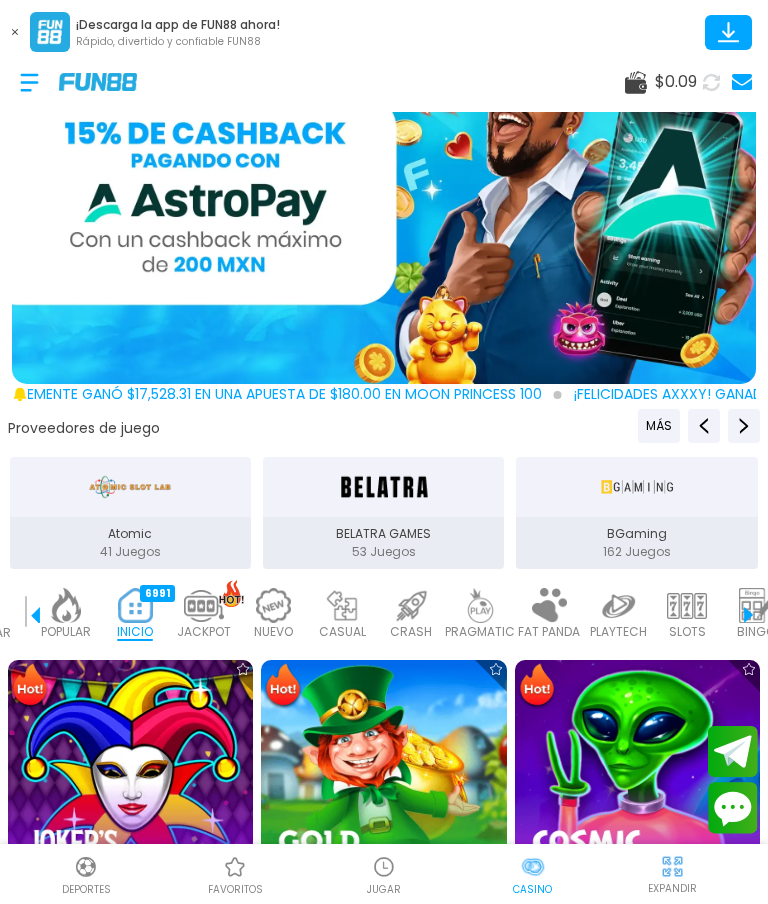 click at bounding box center [235, 867] 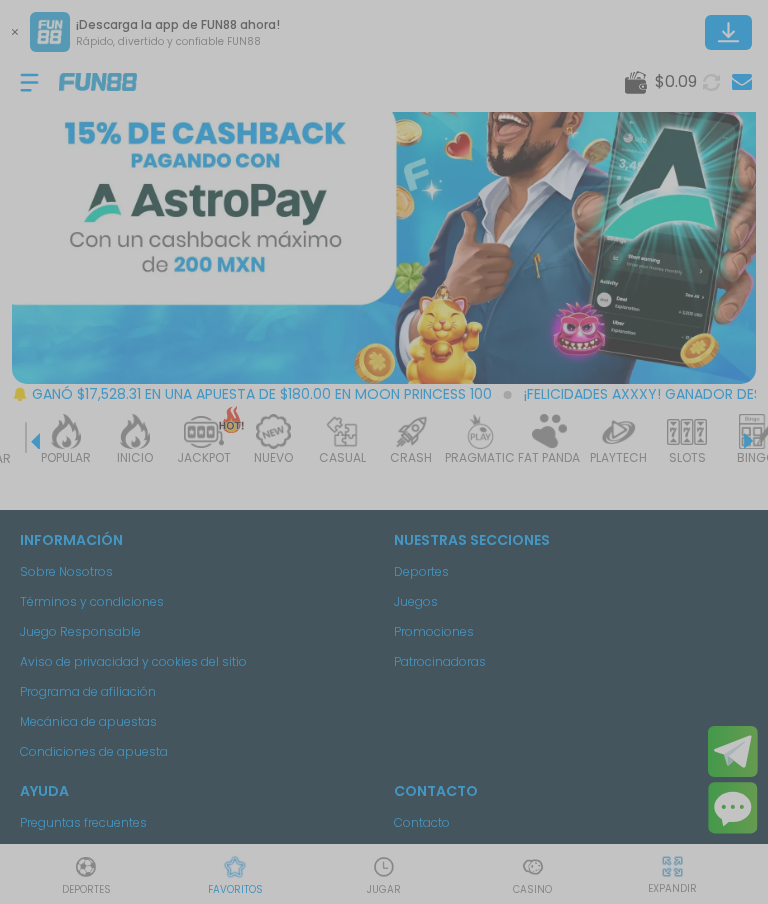 scroll, scrollTop: 0, scrollLeft: 0, axis: both 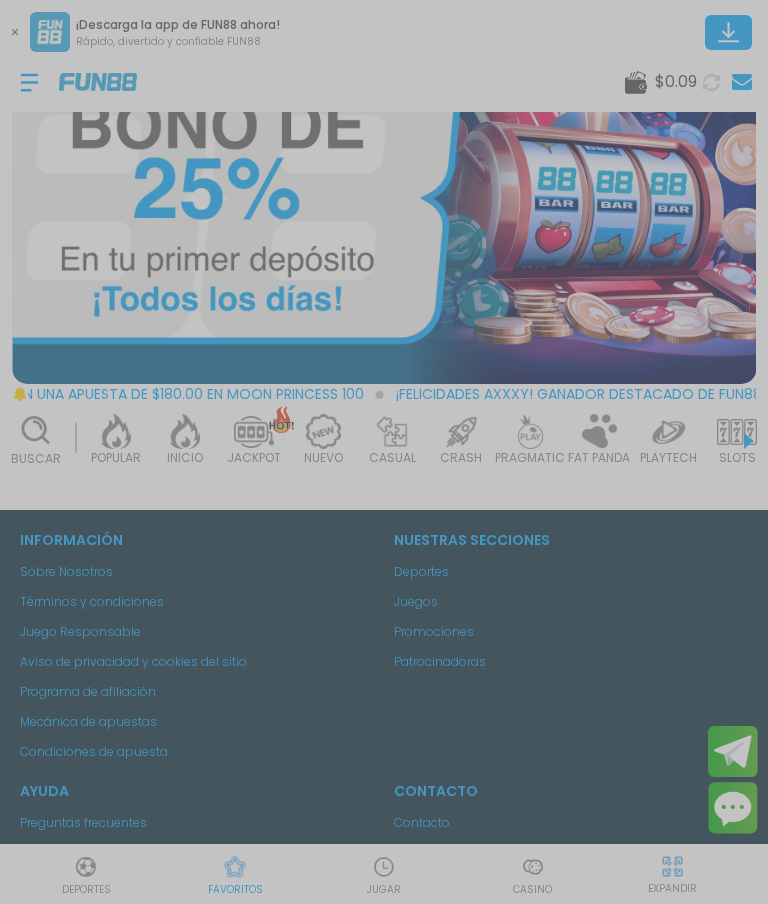 click at bounding box center [384, 452] 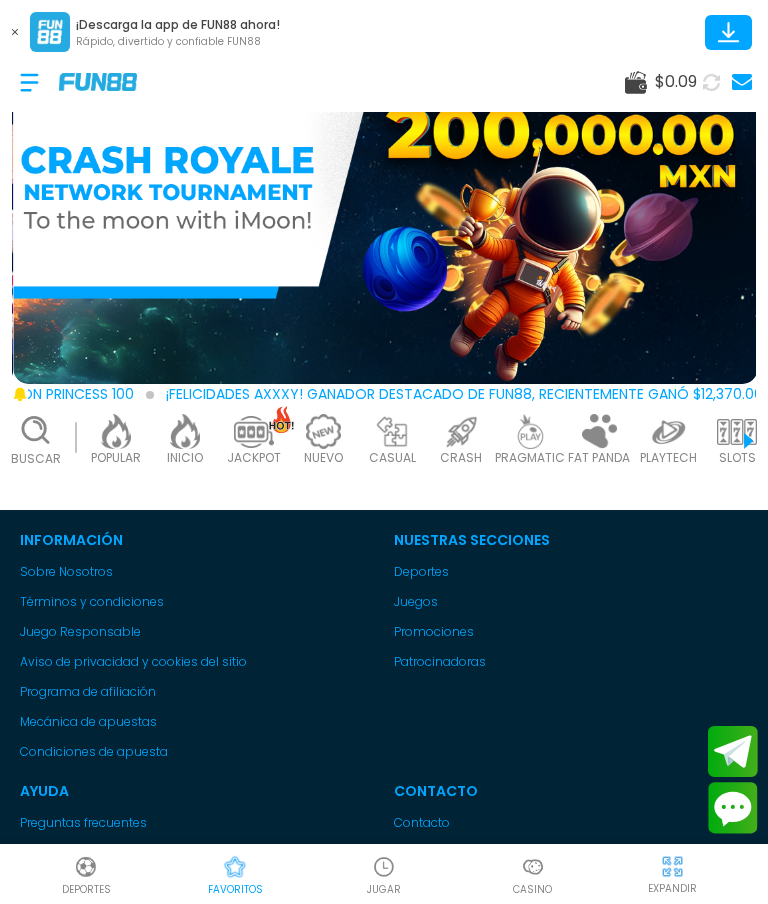 click on "Casino" at bounding box center [532, 874] 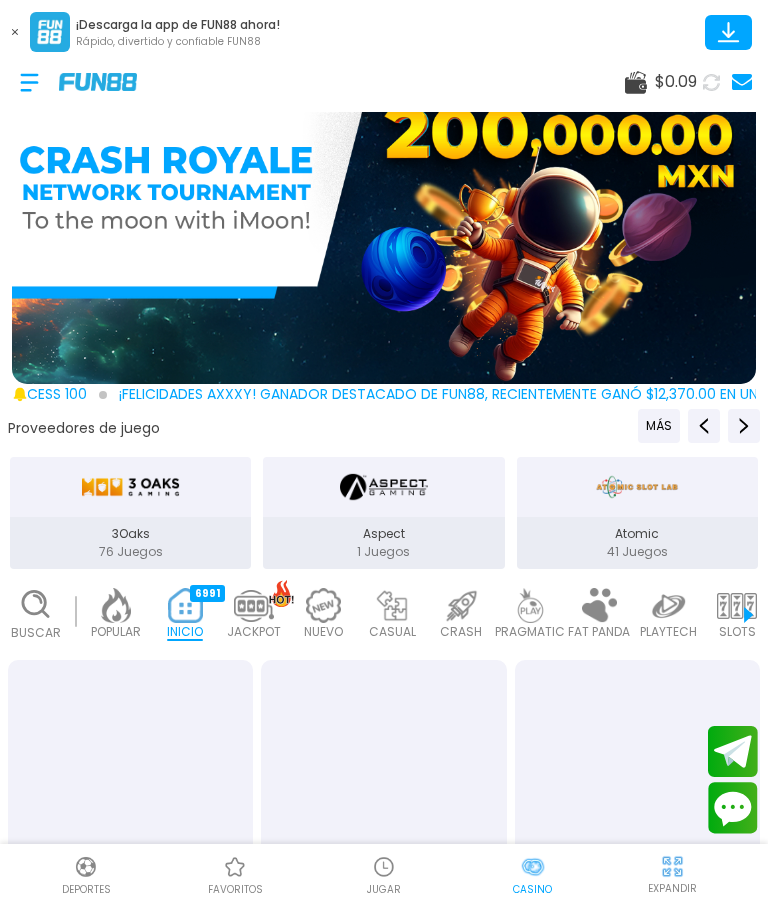 scroll, scrollTop: 0, scrollLeft: 50, axis: horizontal 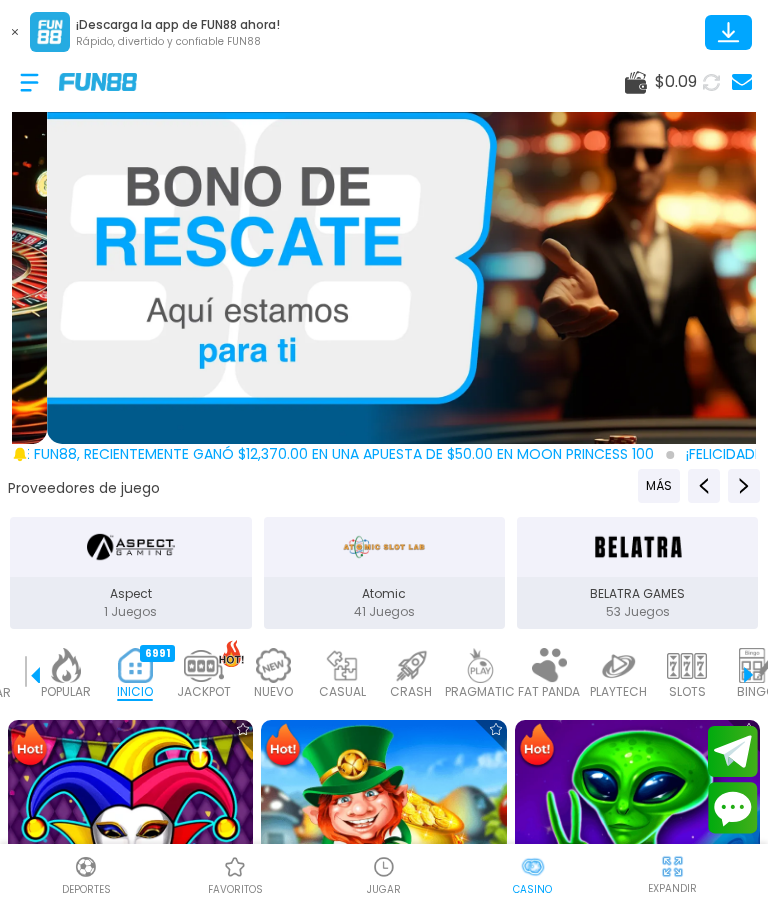 click 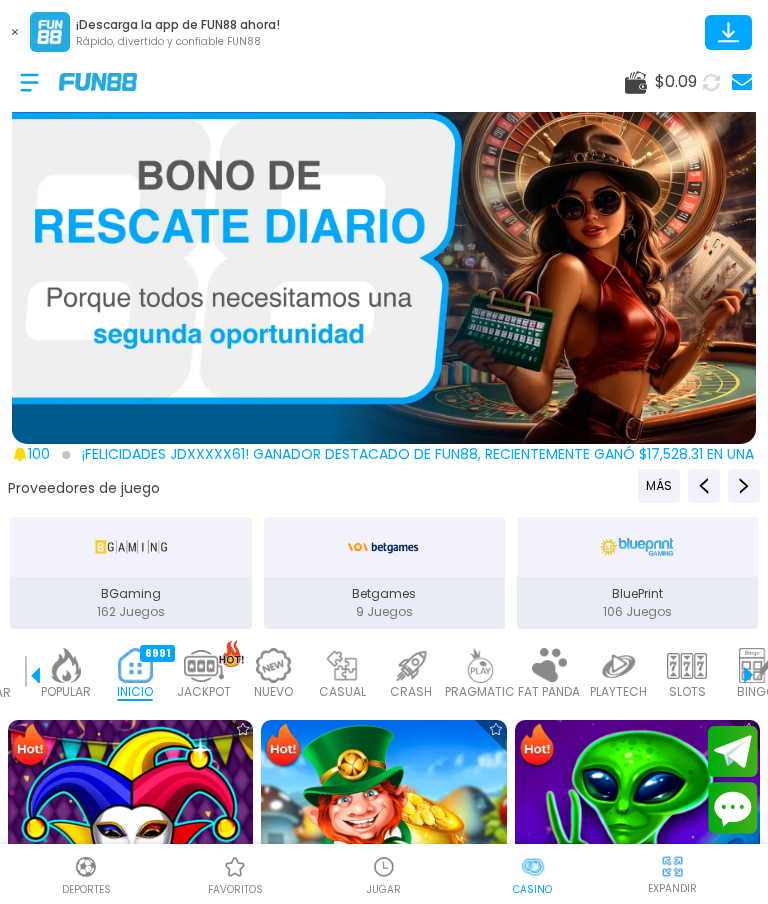 click at bounding box center [384, 258] 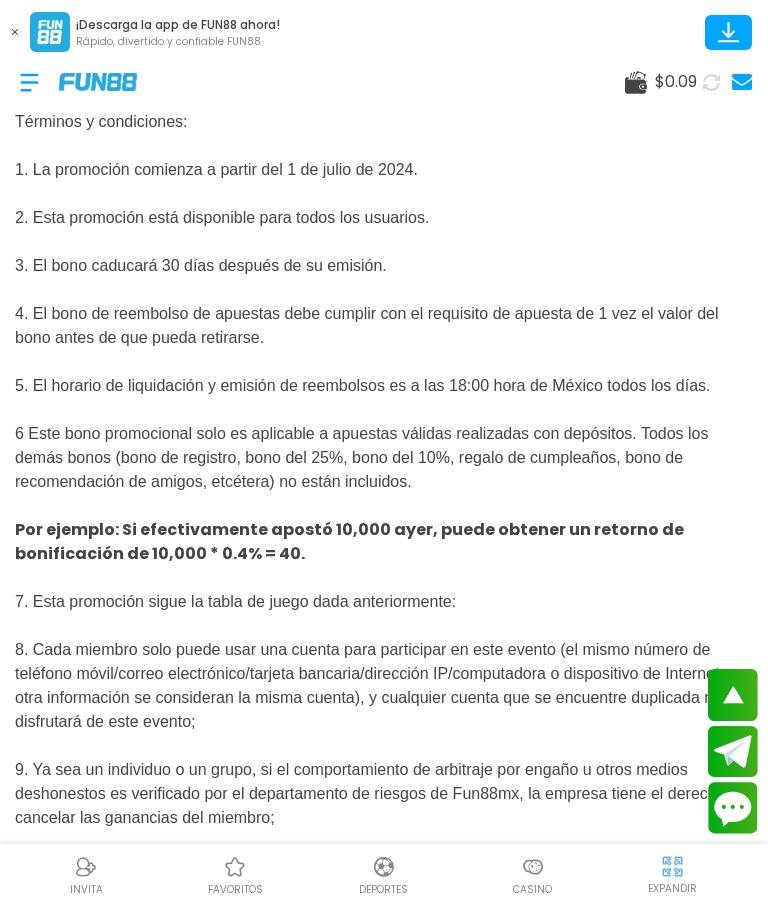 scroll, scrollTop: 951, scrollLeft: 0, axis: vertical 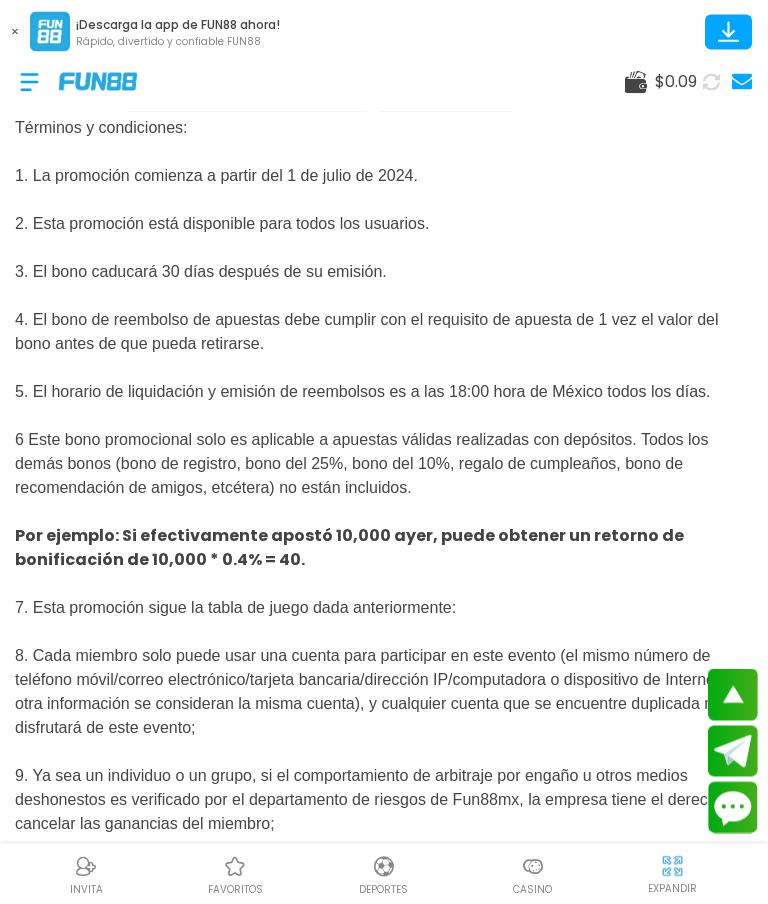 click at bounding box center (29, 82) 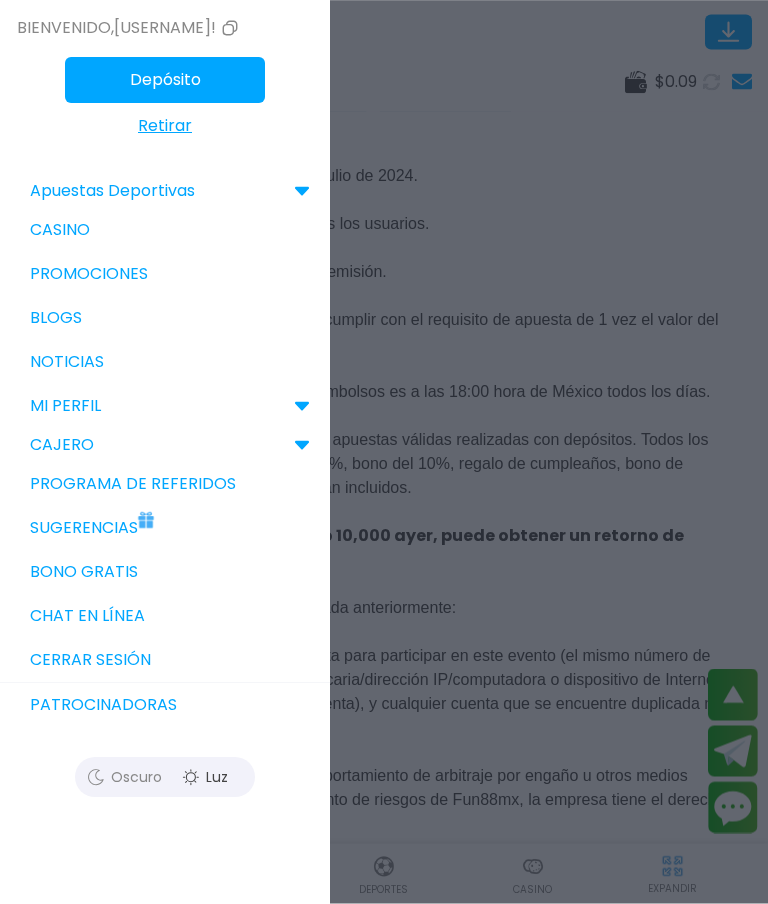 scroll, scrollTop: 80, scrollLeft: 0, axis: vertical 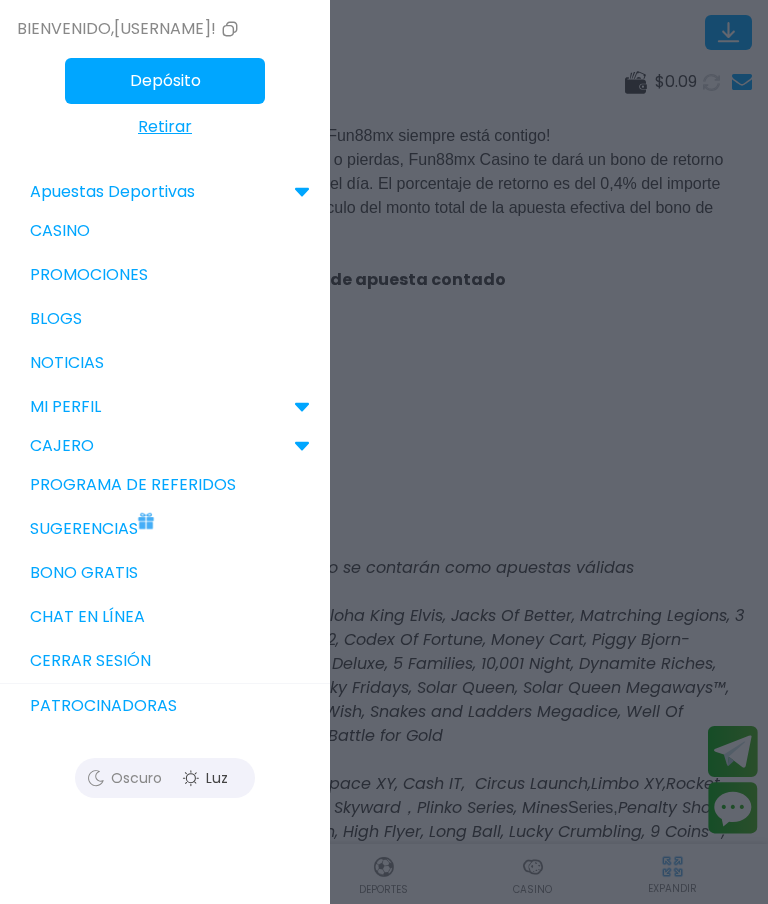 click on "Promociones" at bounding box center [165, 275] 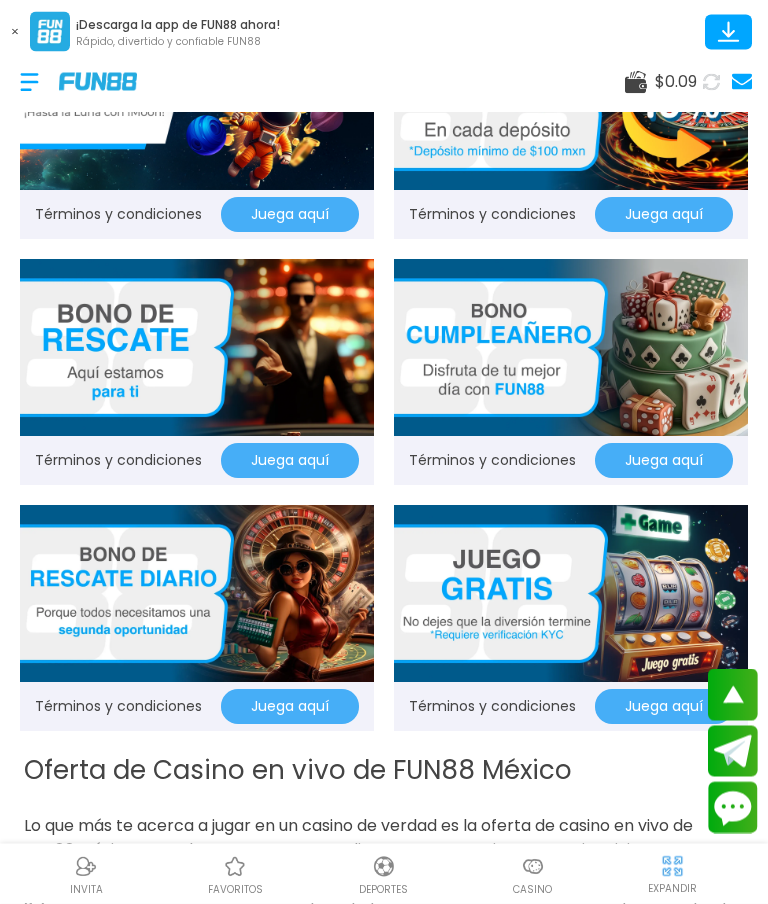 click at bounding box center (197, 594) 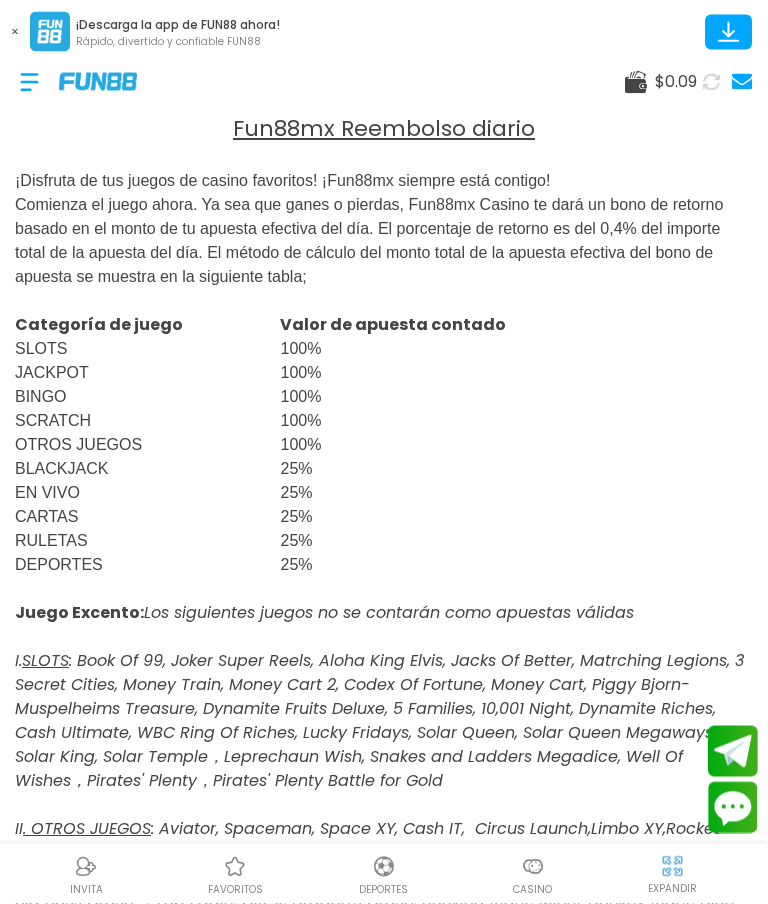 scroll, scrollTop: 0, scrollLeft: 0, axis: both 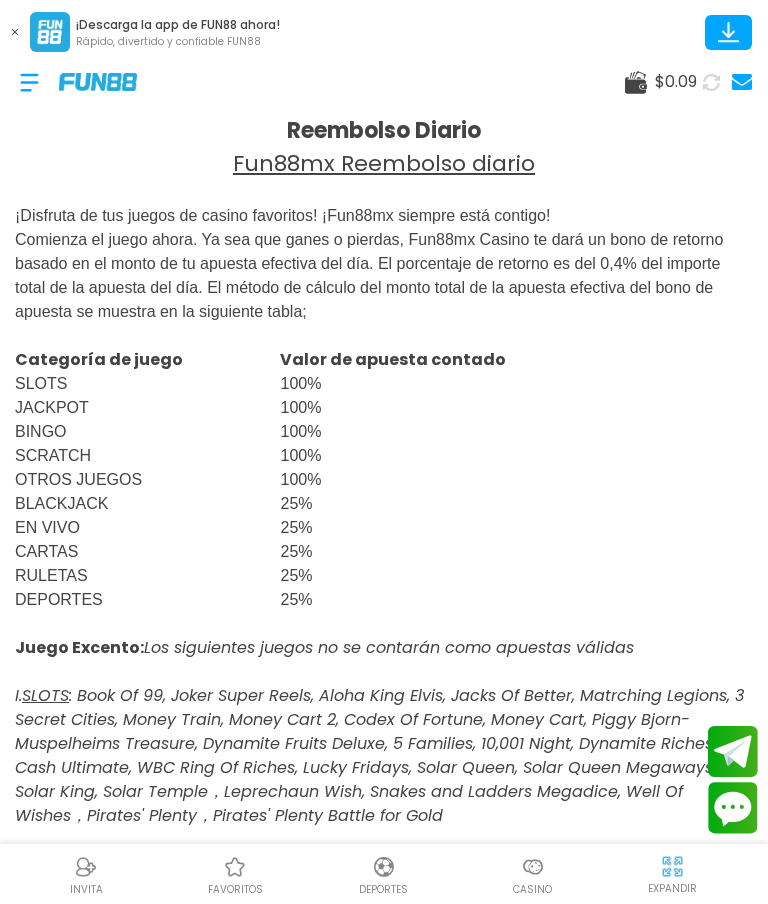 click at bounding box center [29, 82] 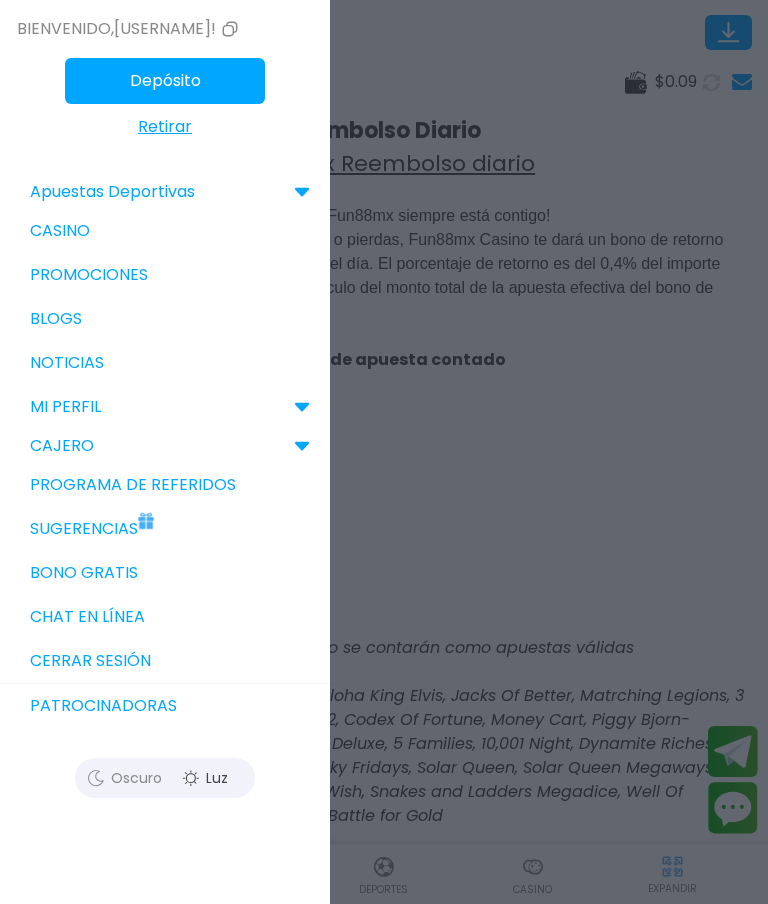 click on "Sugerencias" at bounding box center (165, 529) 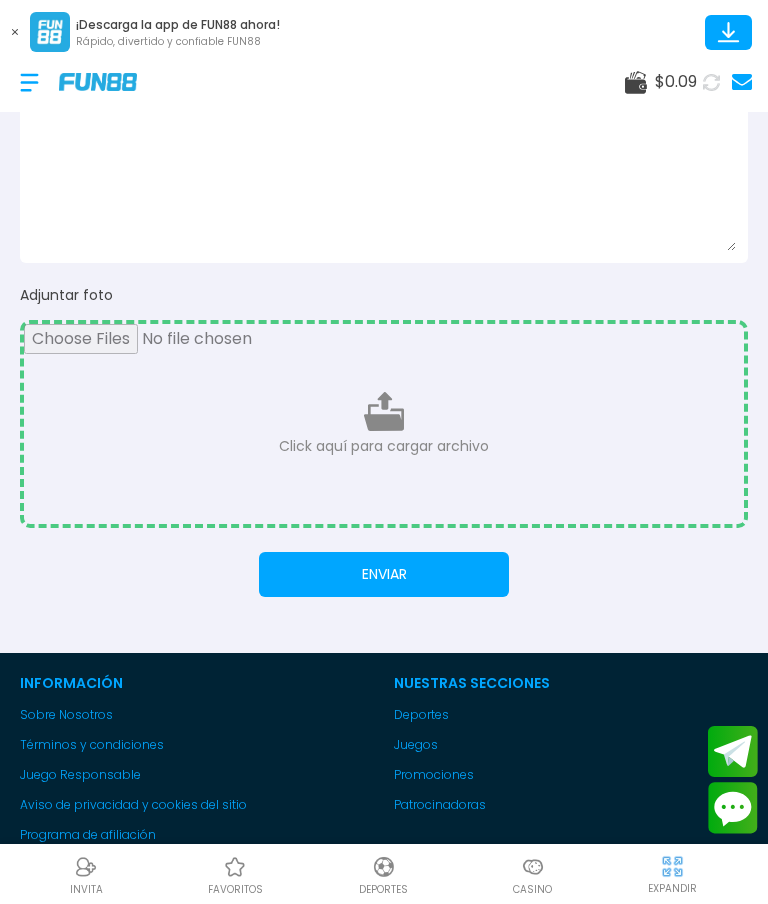 scroll, scrollTop: 0, scrollLeft: 0, axis: both 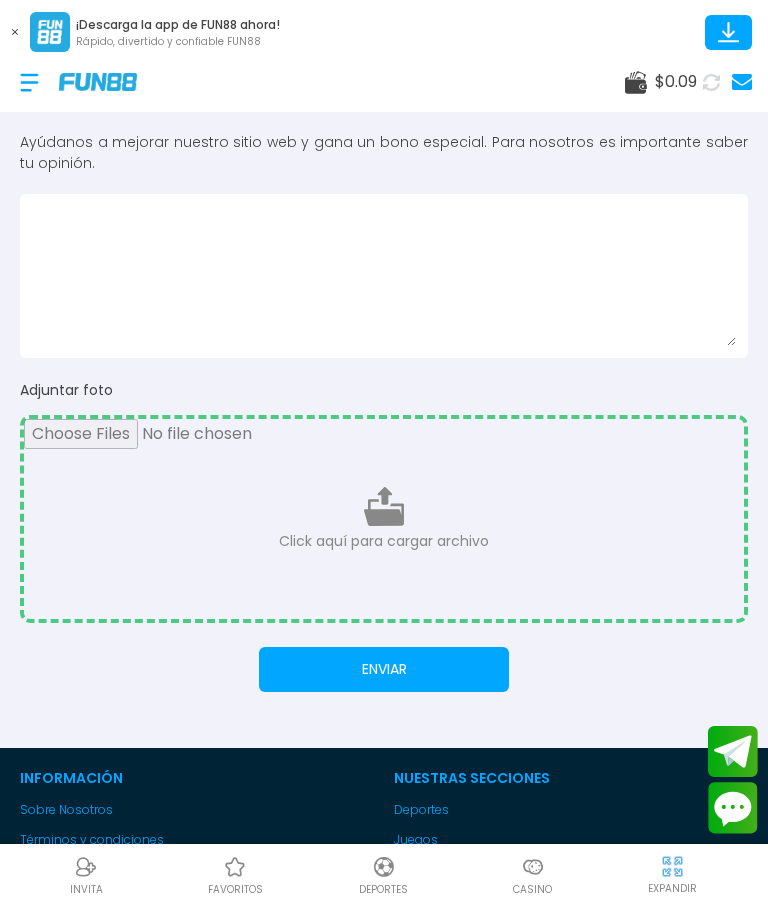 click at bounding box center (29, 82) 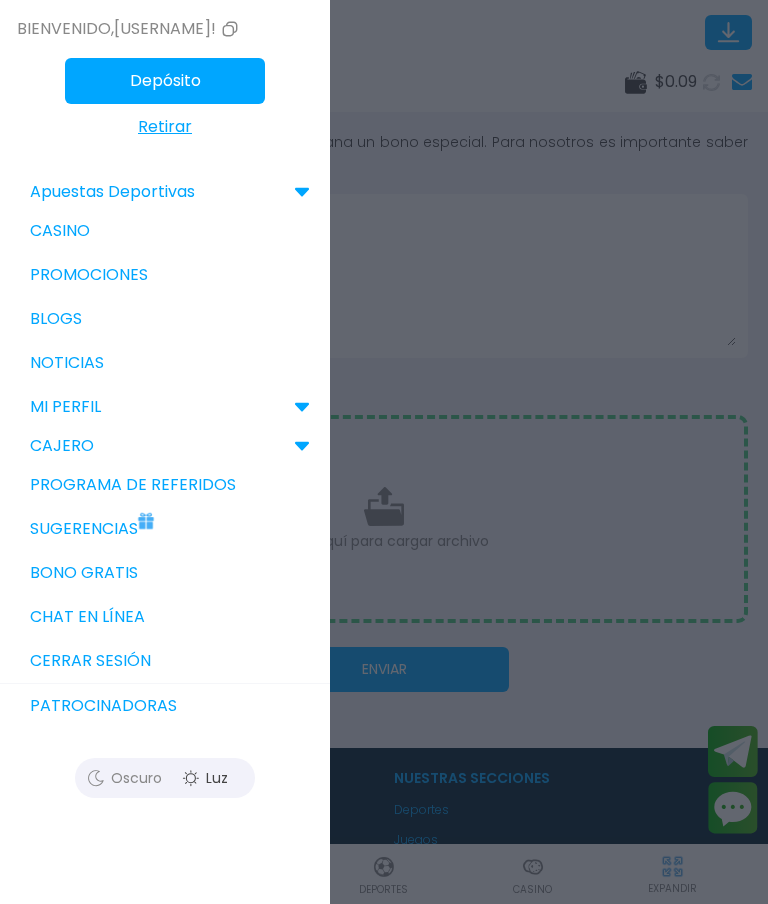 click on "Programa de referidos" at bounding box center (165, 485) 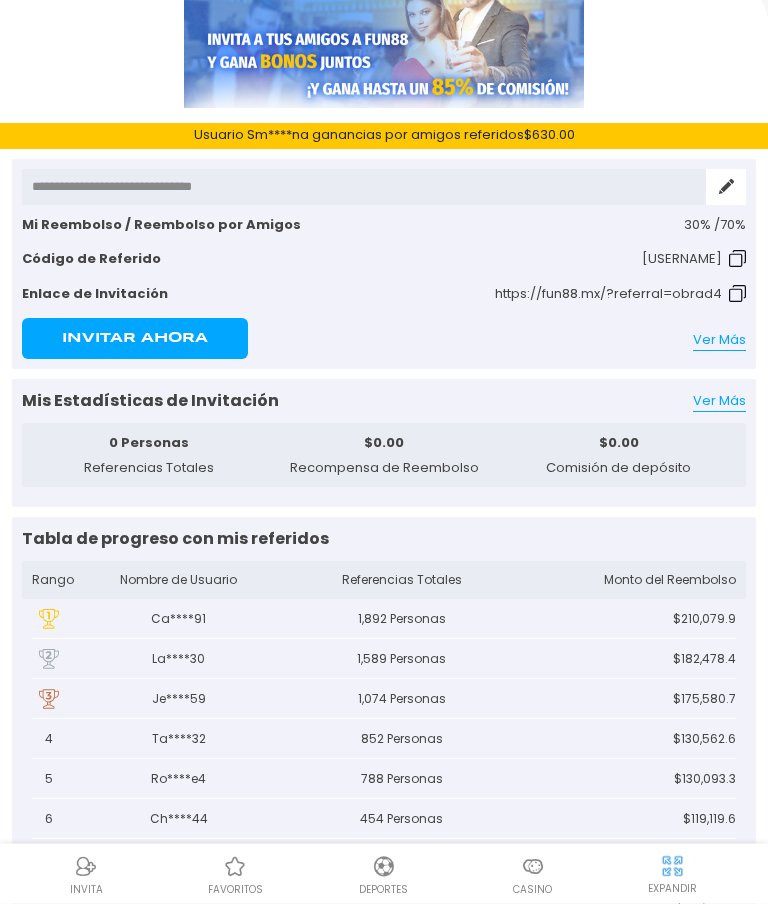 scroll, scrollTop: 0, scrollLeft: 0, axis: both 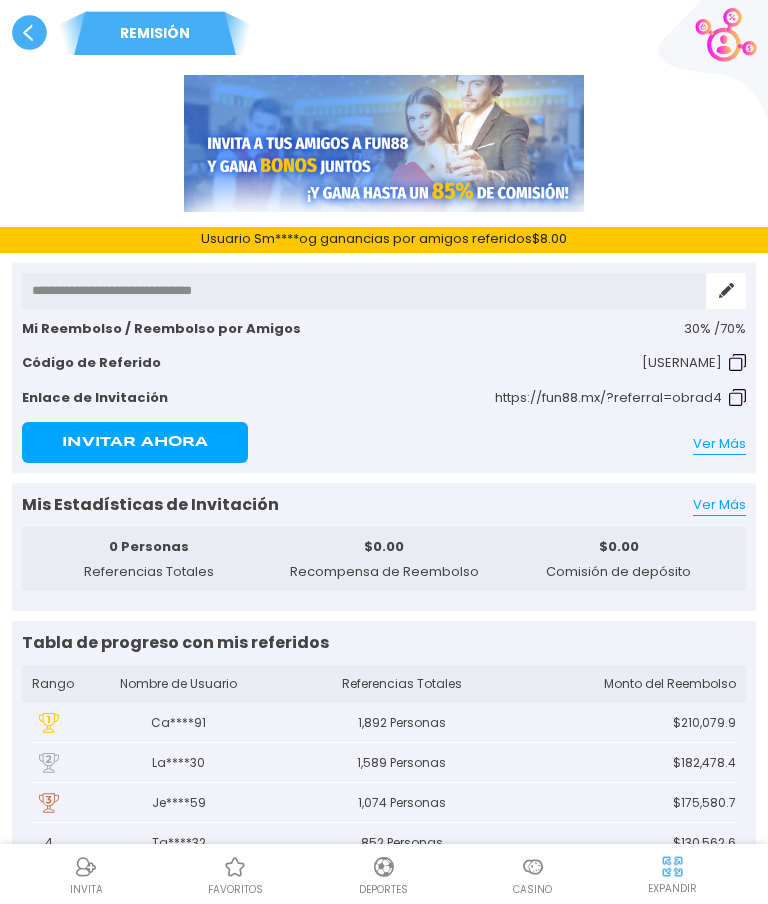 click at bounding box center (533, 867) 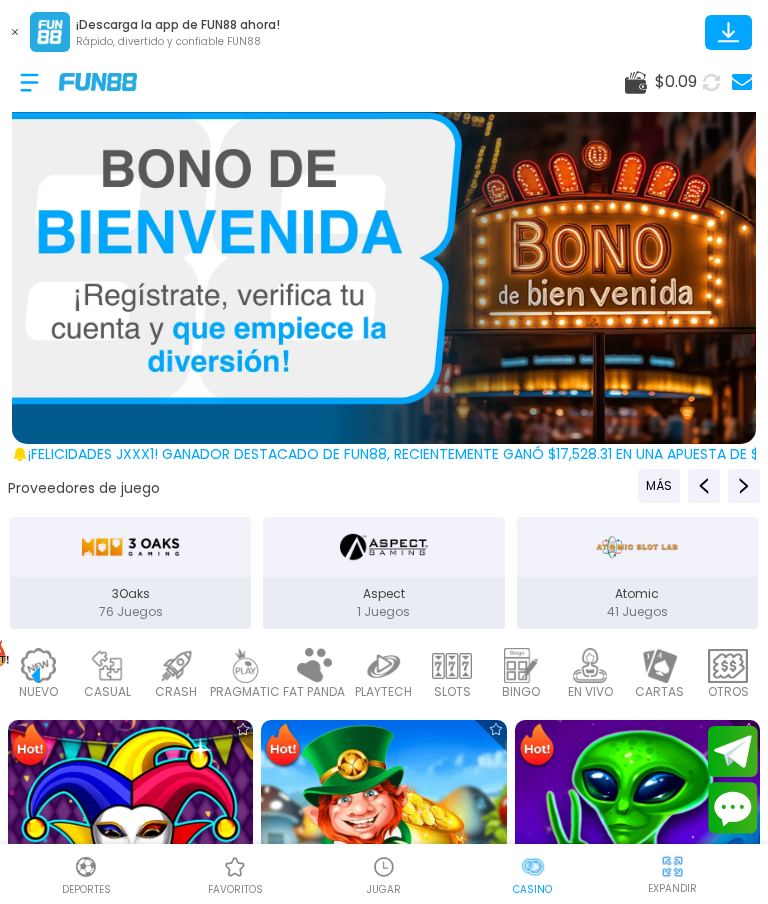 scroll, scrollTop: 0, scrollLeft: 291, axis: horizontal 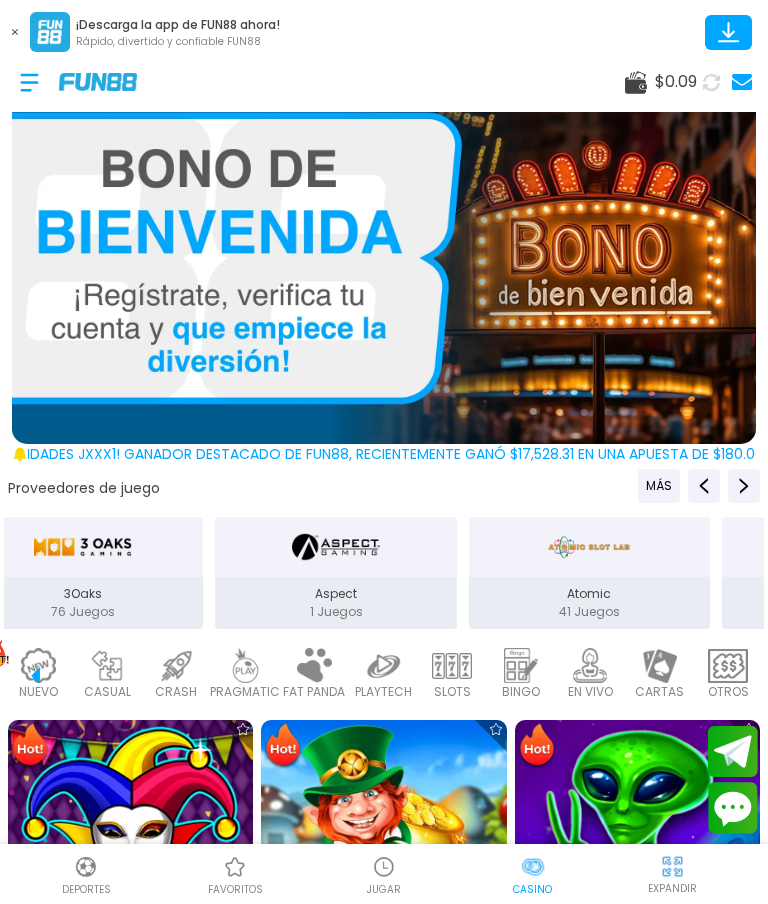 click at bounding box center (728, 665) 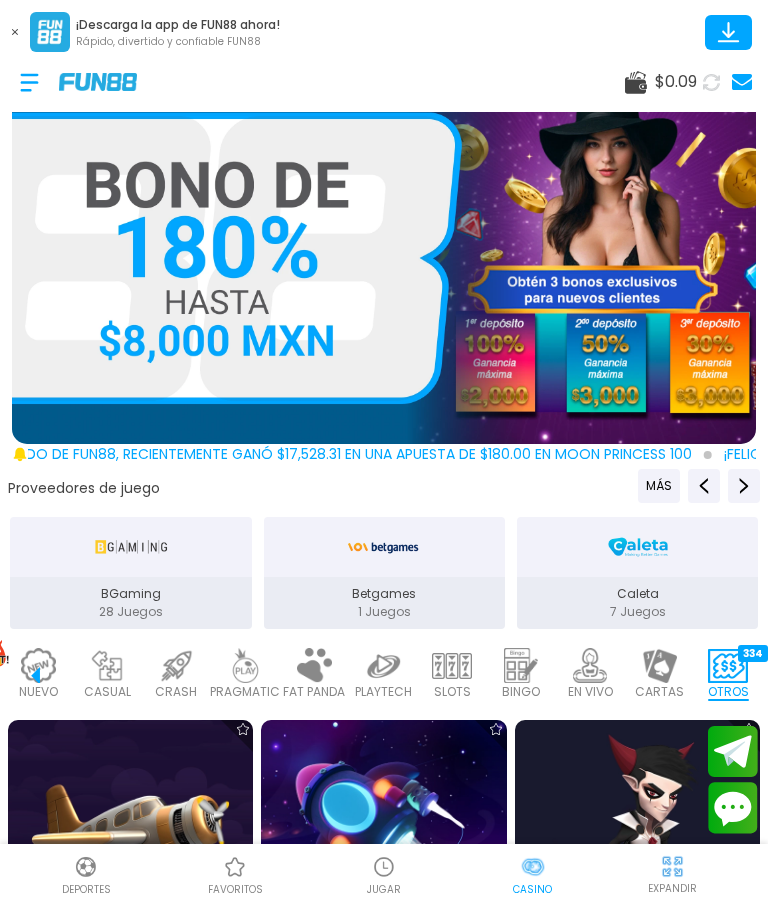 click on "OTROS 334" at bounding box center [728, 674] 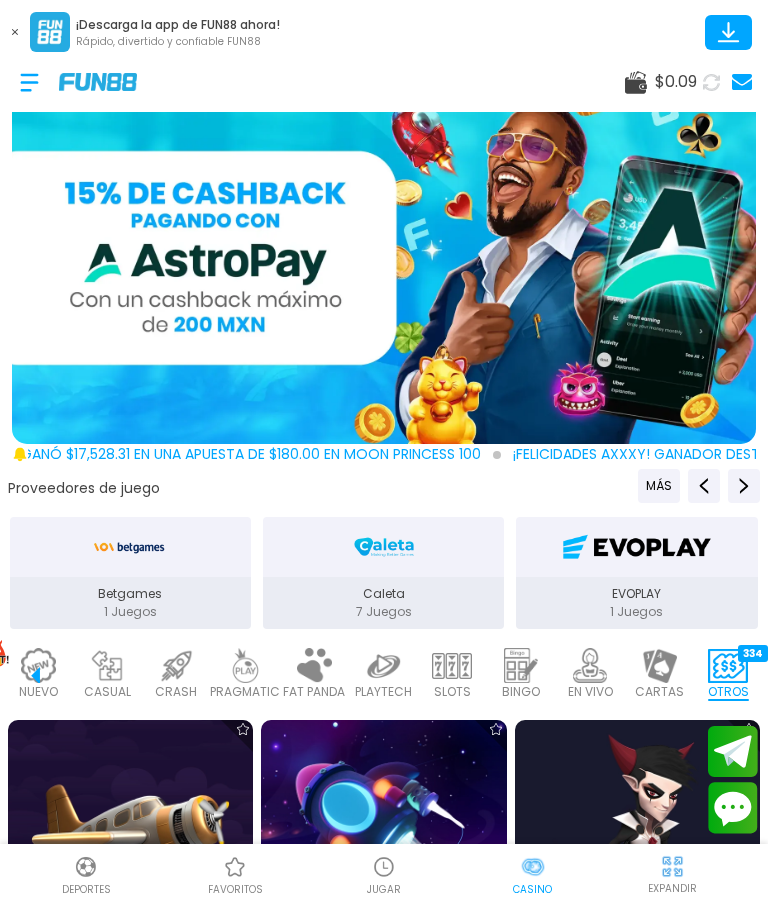 click at bounding box center (384, 258) 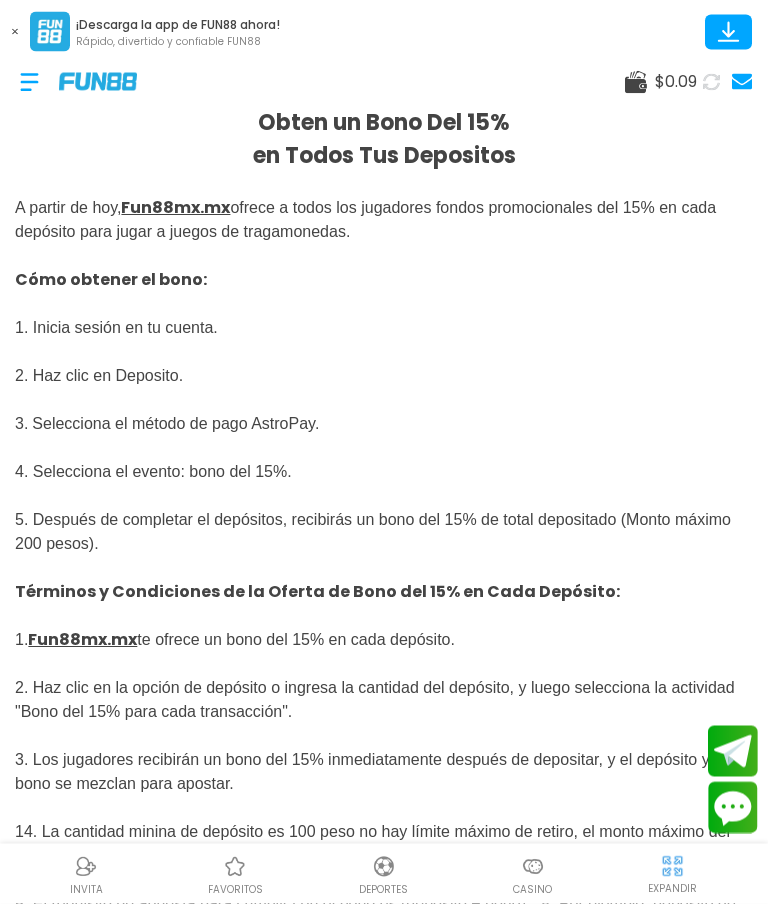 scroll, scrollTop: 0, scrollLeft: 0, axis: both 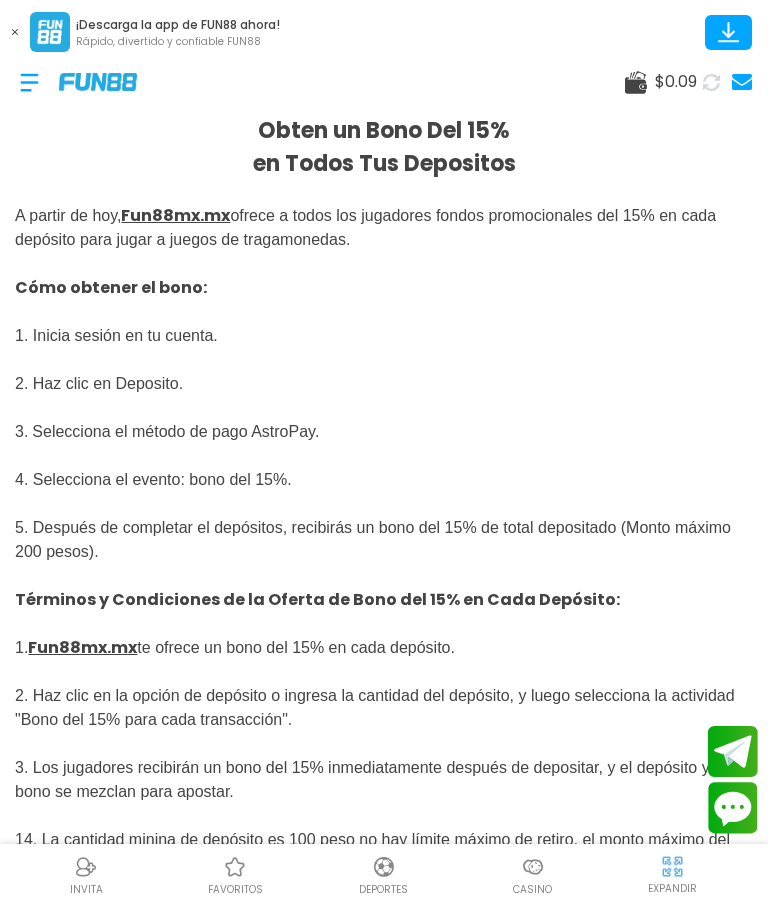 click 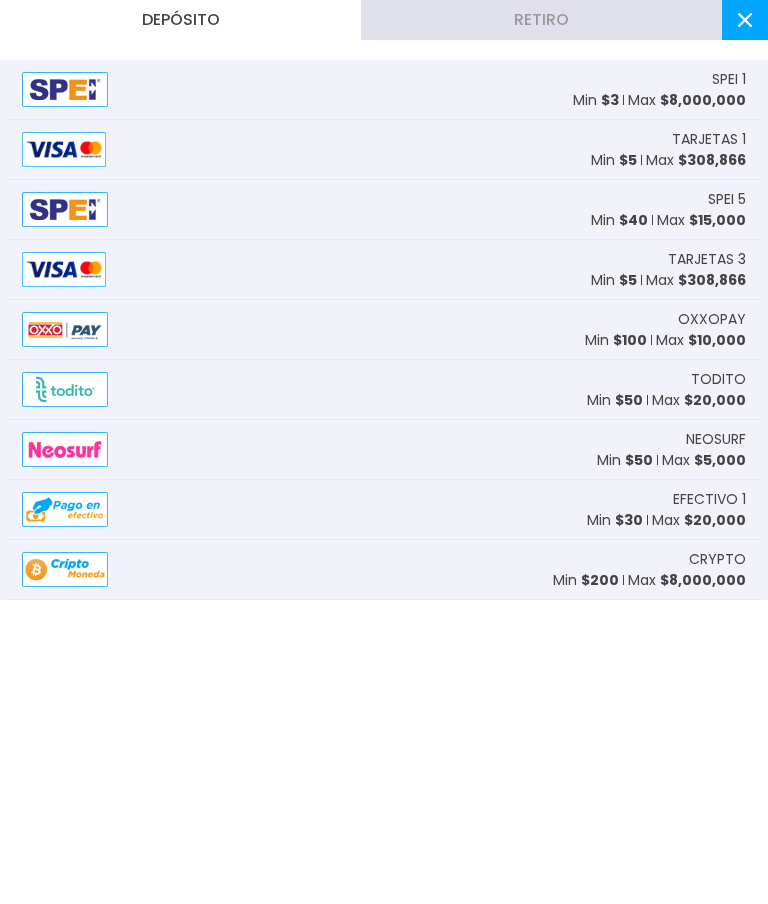 click on "Depósito" at bounding box center [180, 20] 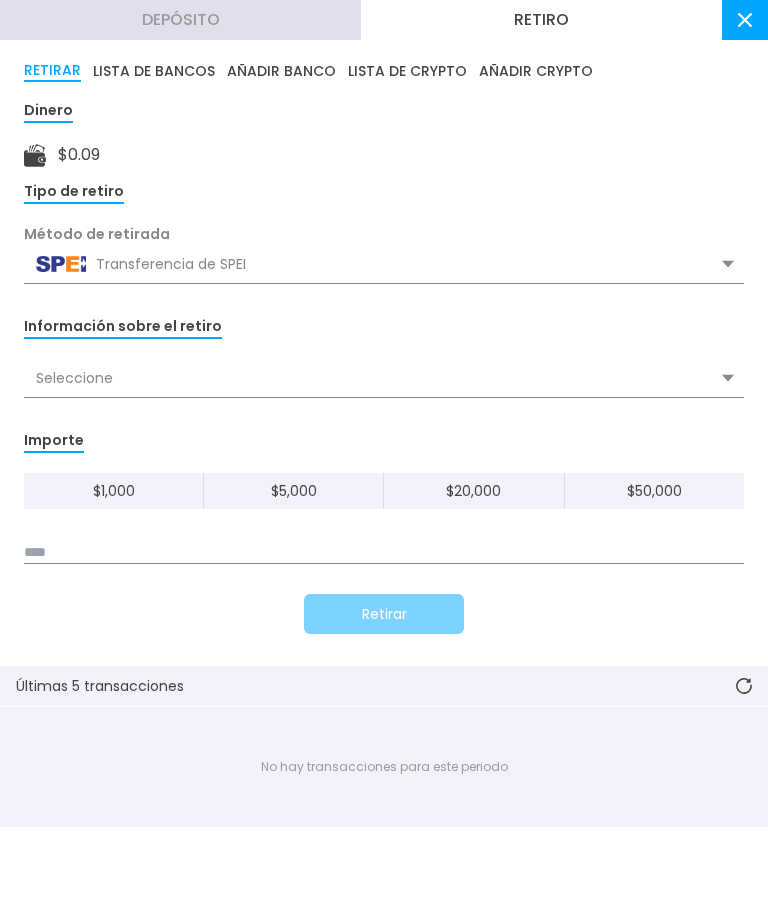 click at bounding box center [744, 686] 